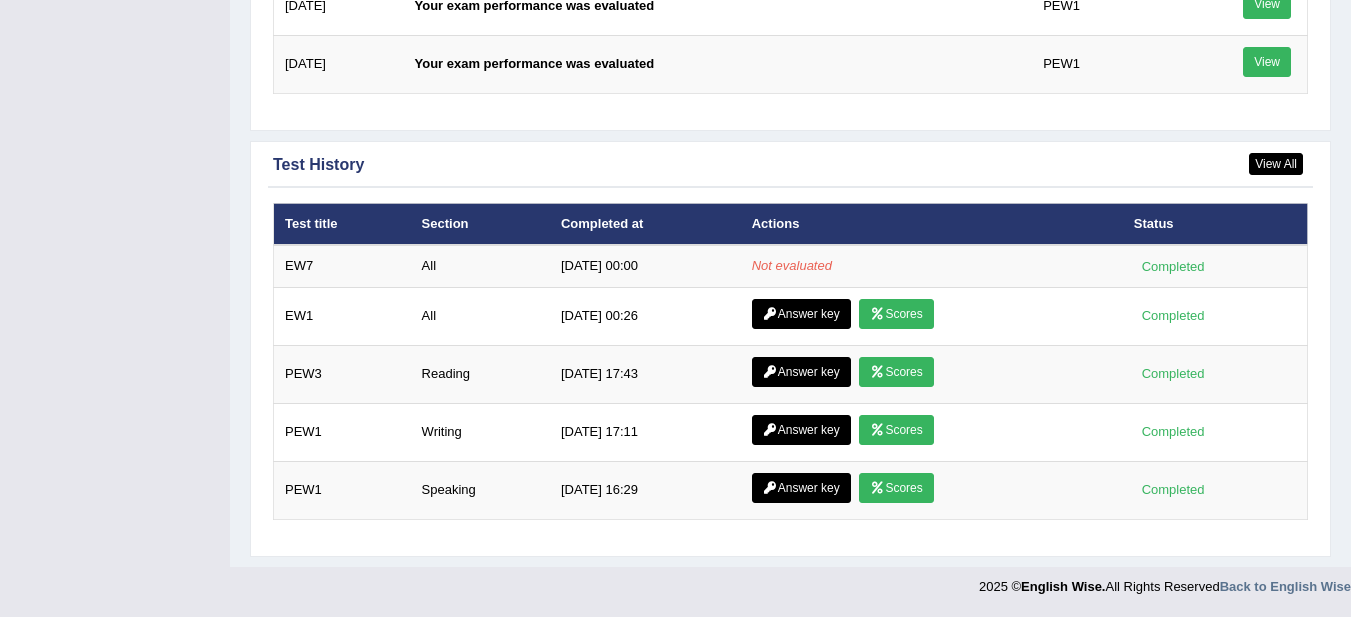 scroll, scrollTop: 2324, scrollLeft: 0, axis: vertical 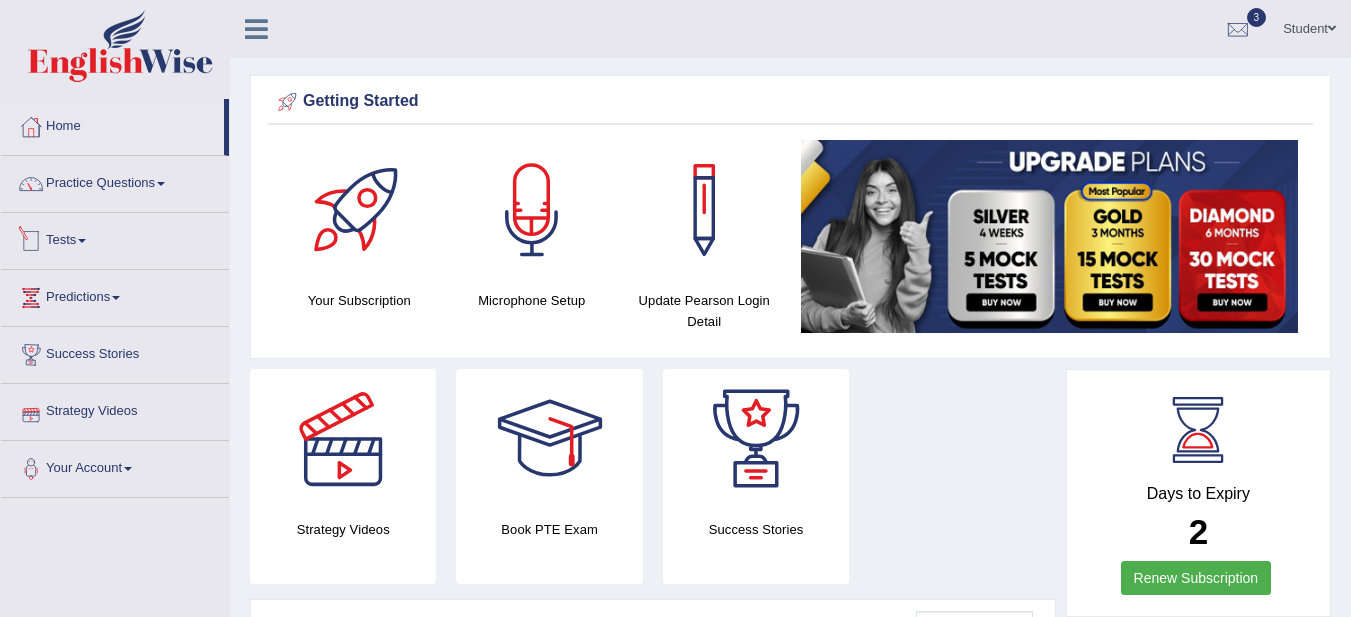 click on "Tests" at bounding box center (115, 238) 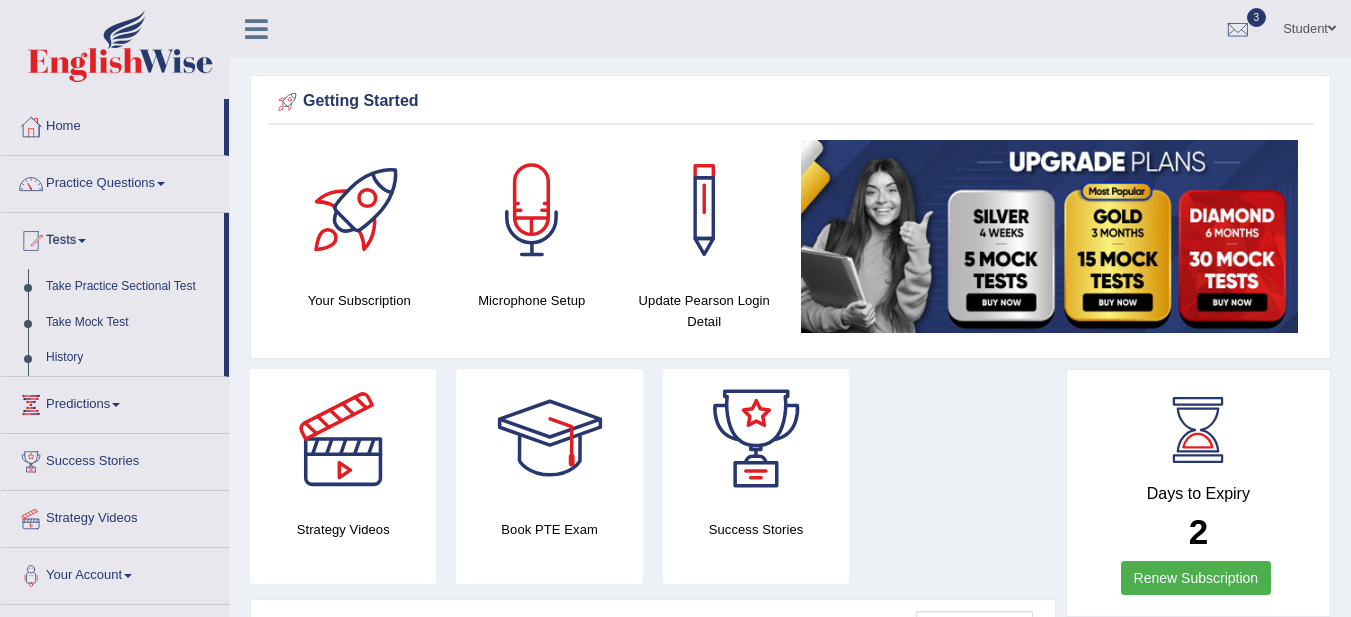 click on "History" at bounding box center [130, 358] 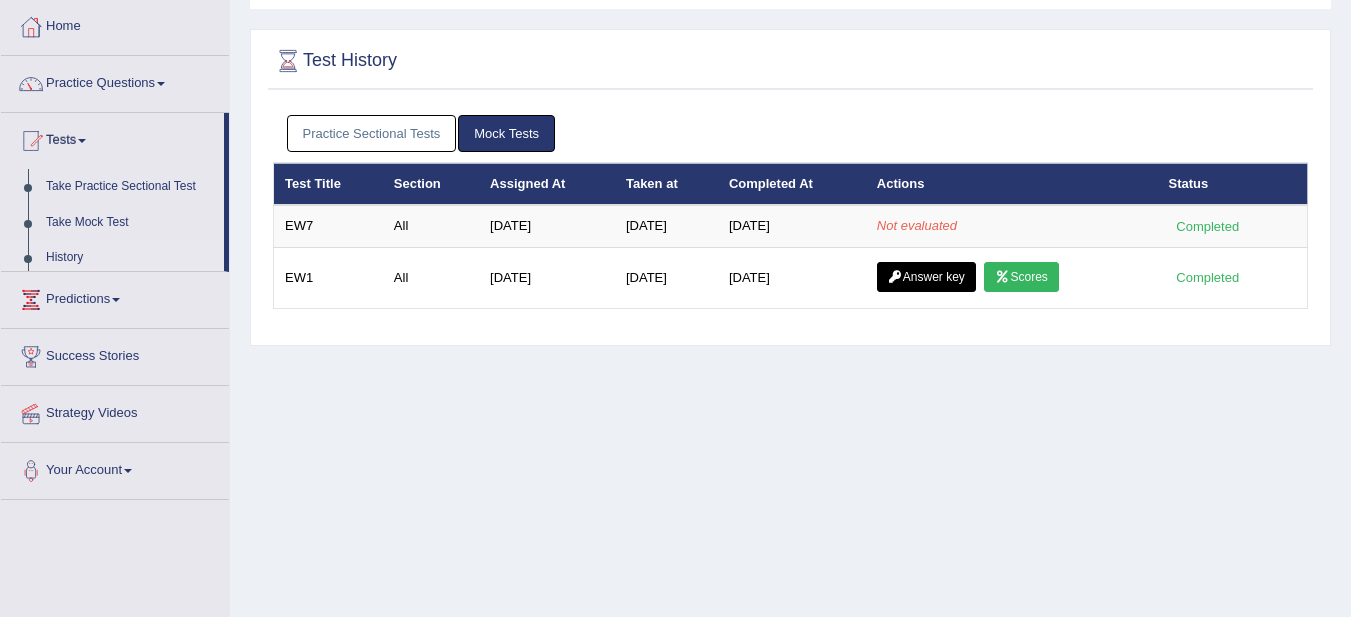 scroll, scrollTop: 100, scrollLeft: 0, axis: vertical 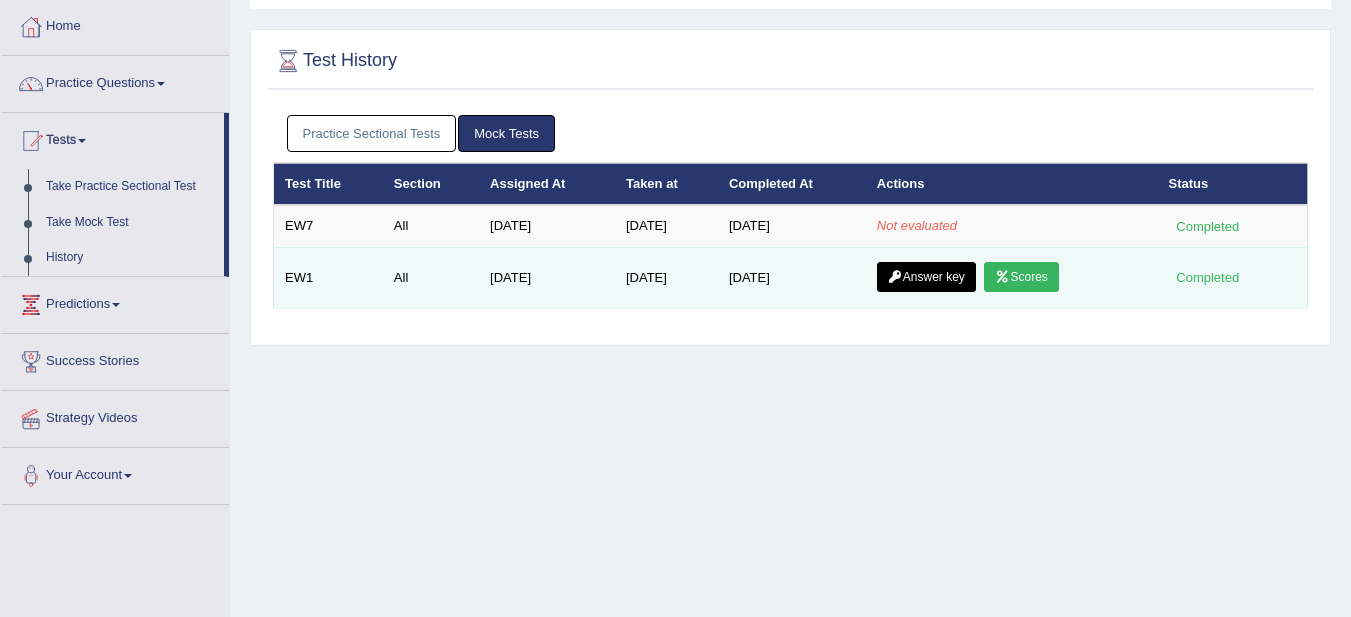 click on "Scores" at bounding box center [1021, 277] 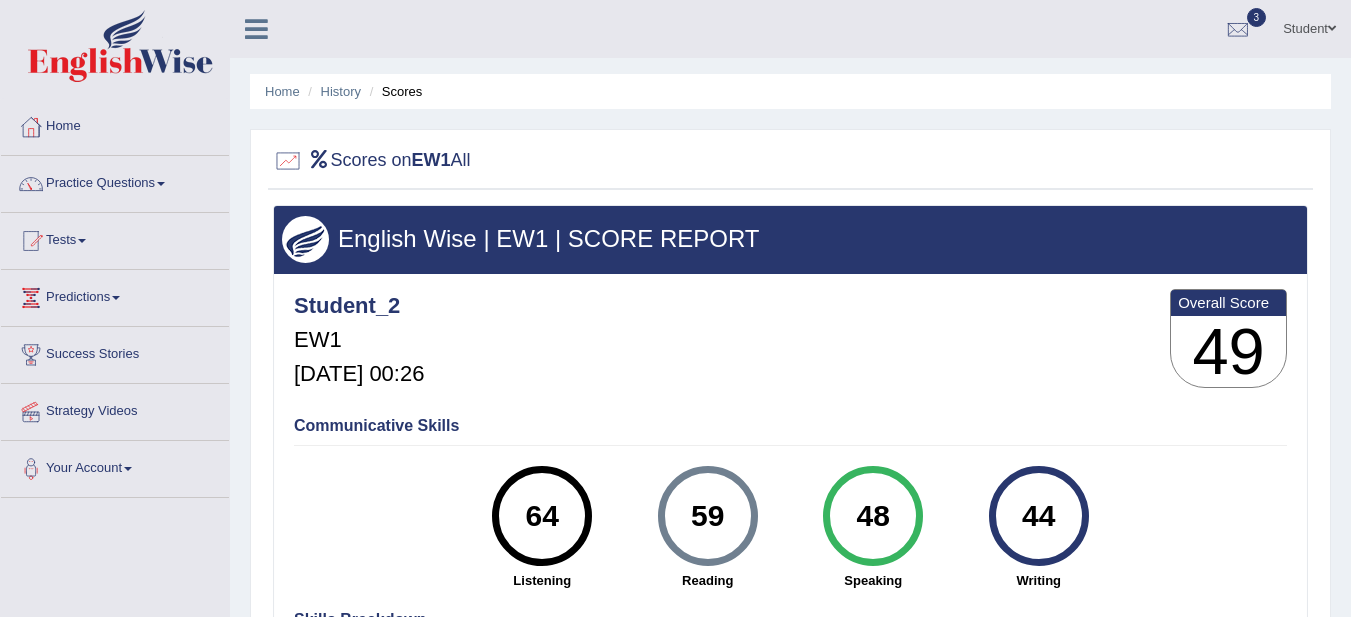 scroll, scrollTop: 0, scrollLeft: 0, axis: both 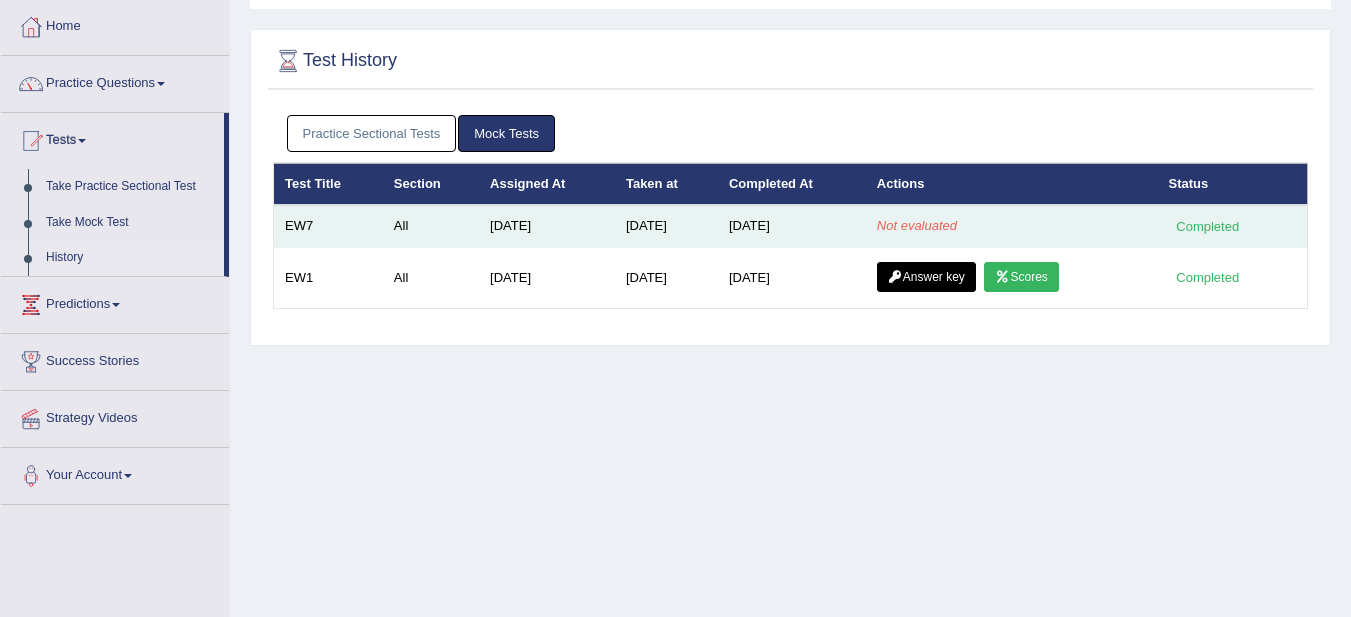 click on "Not evaluated" at bounding box center [1012, 226] 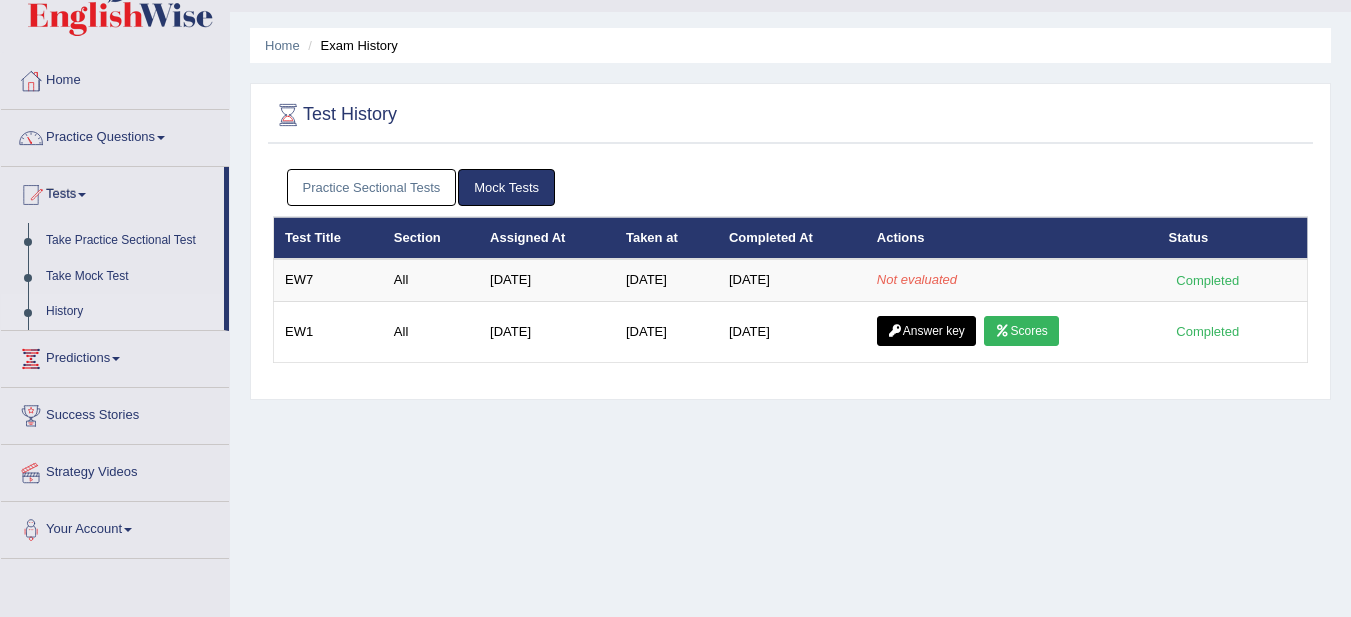 scroll, scrollTop: 0, scrollLeft: 0, axis: both 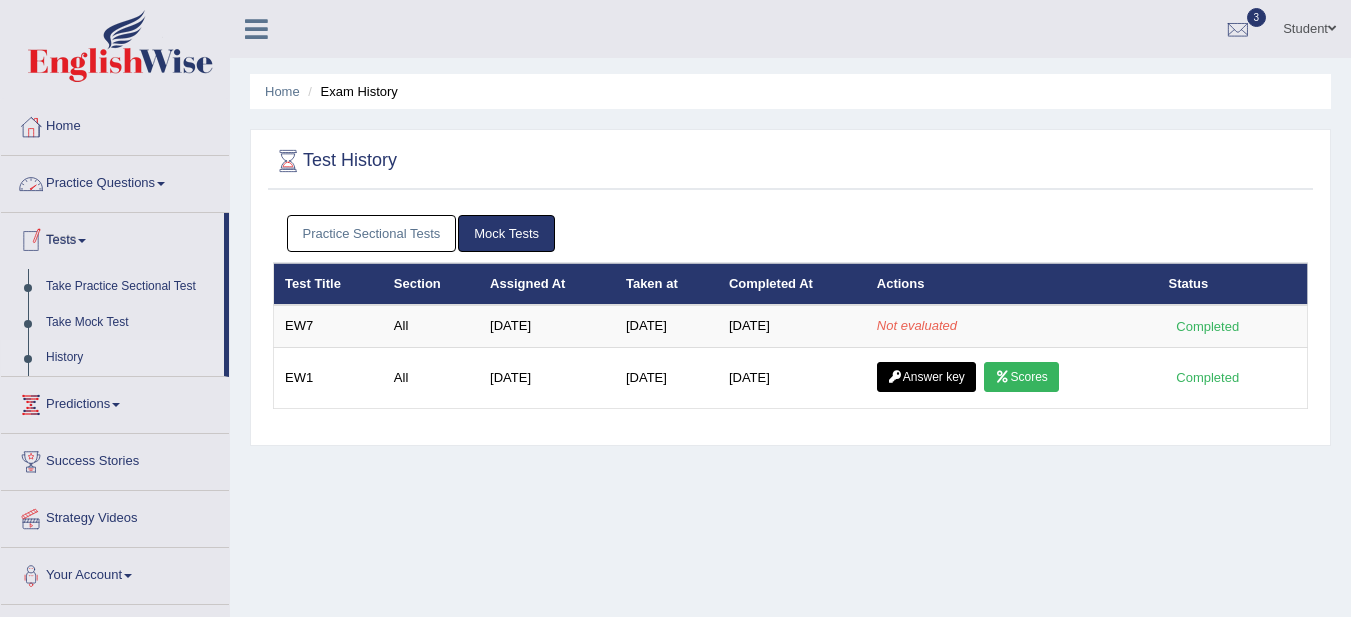 click on "Practice Questions" at bounding box center [115, 181] 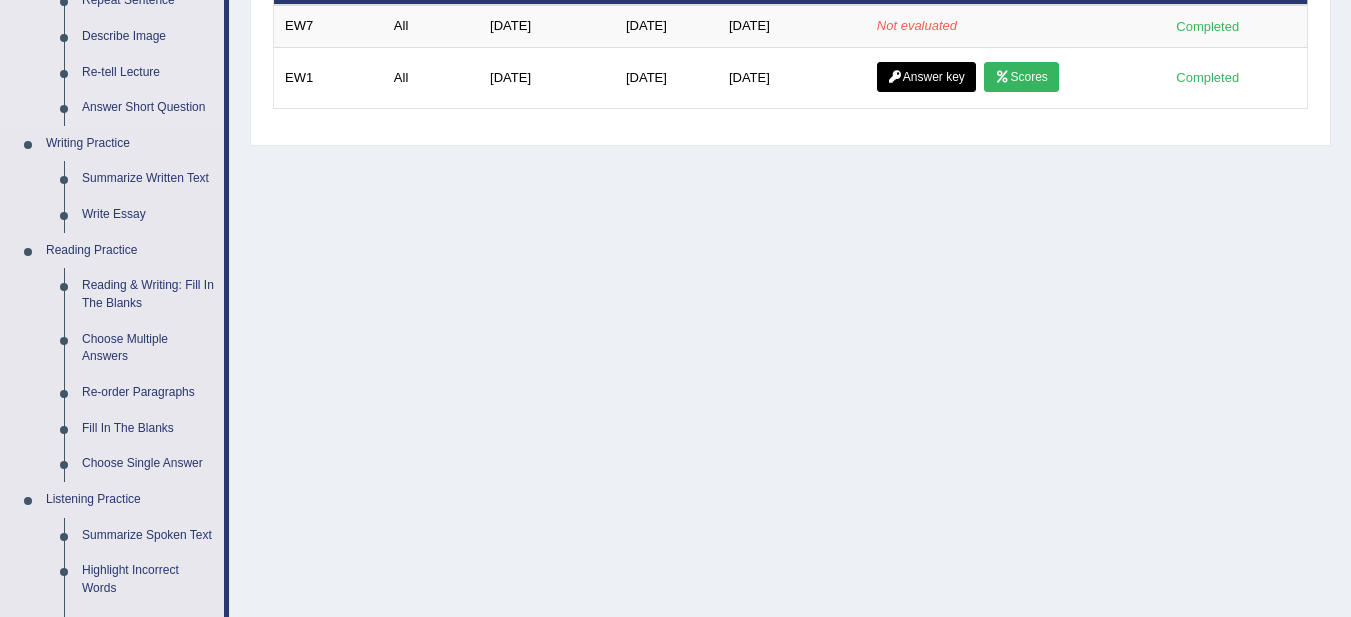 scroll, scrollTop: 400, scrollLeft: 0, axis: vertical 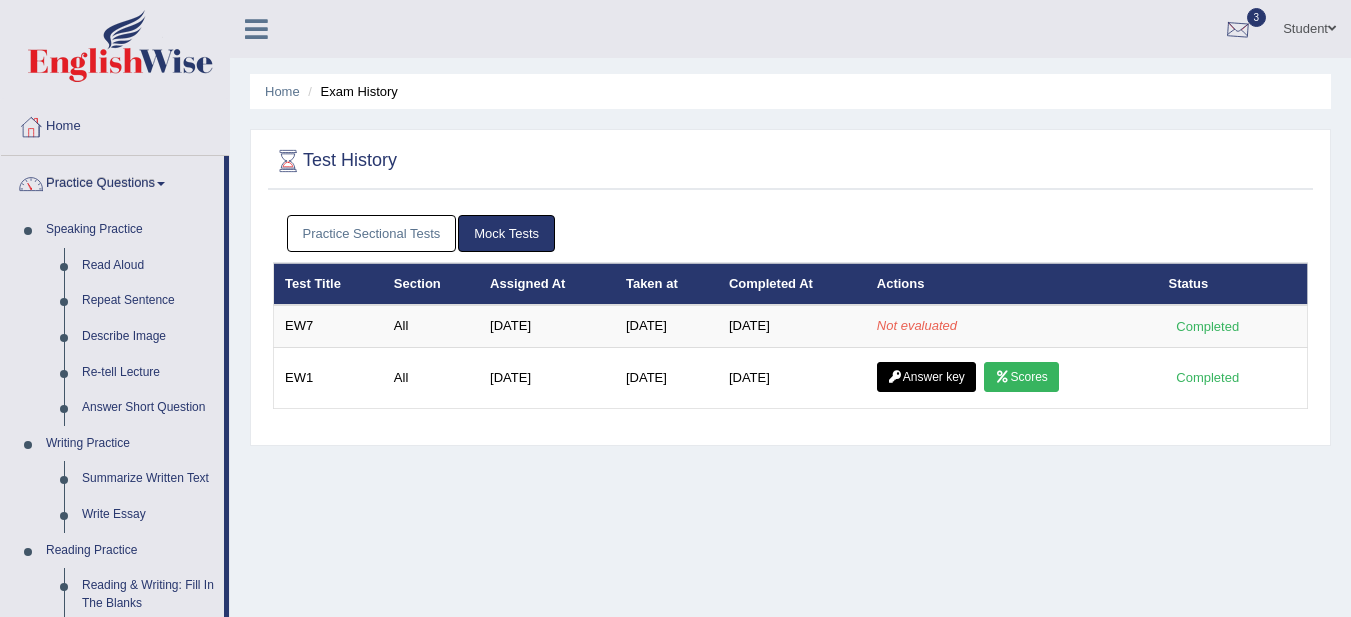 click at bounding box center [1238, 30] 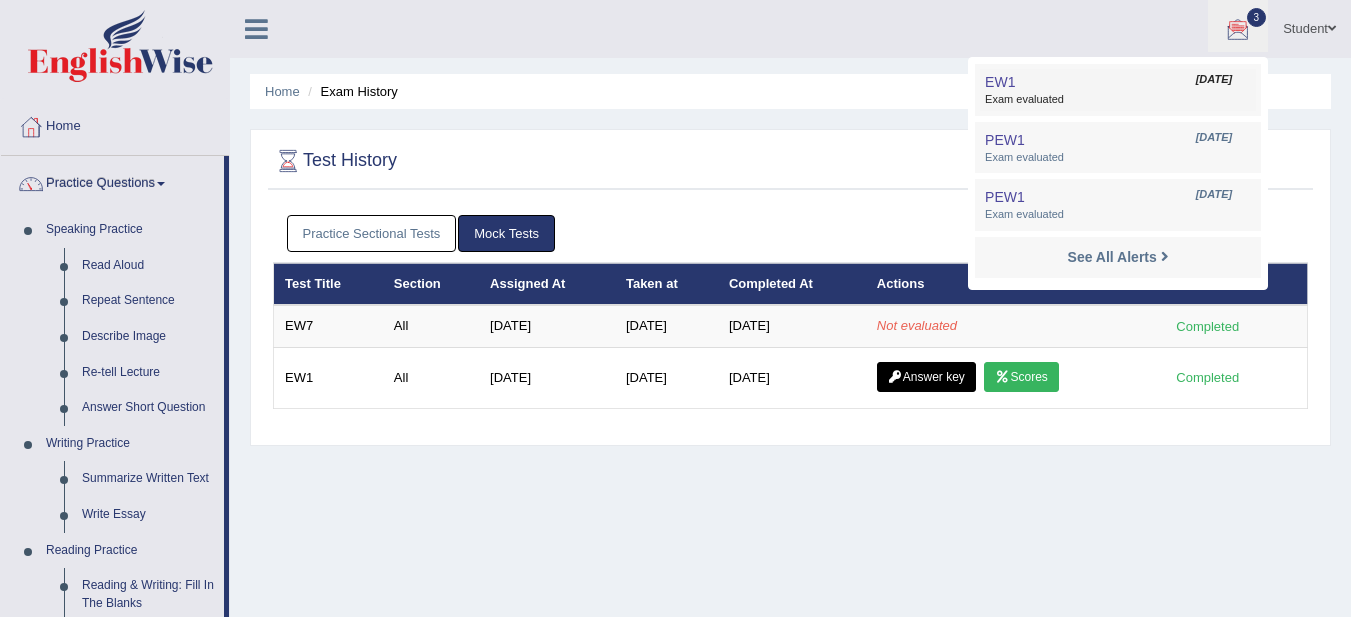 click on "EW1
Jul 13, 2025
Exam evaluated" at bounding box center (1118, 90) 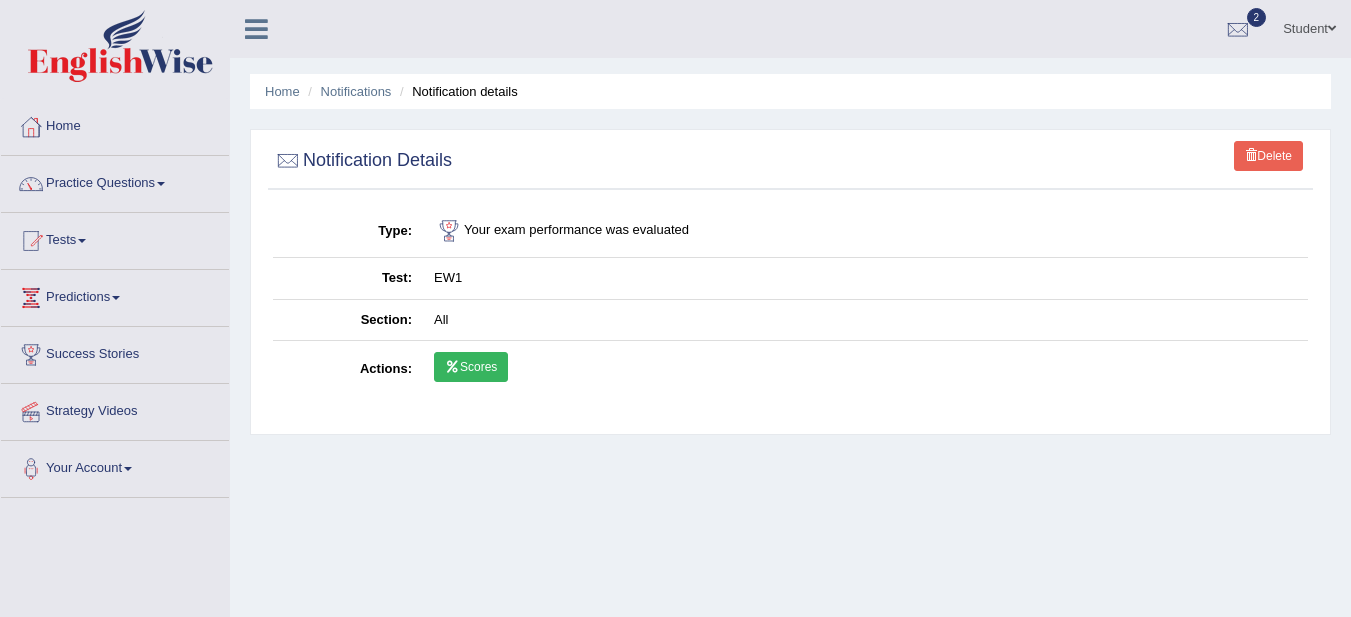scroll, scrollTop: 0, scrollLeft: 0, axis: both 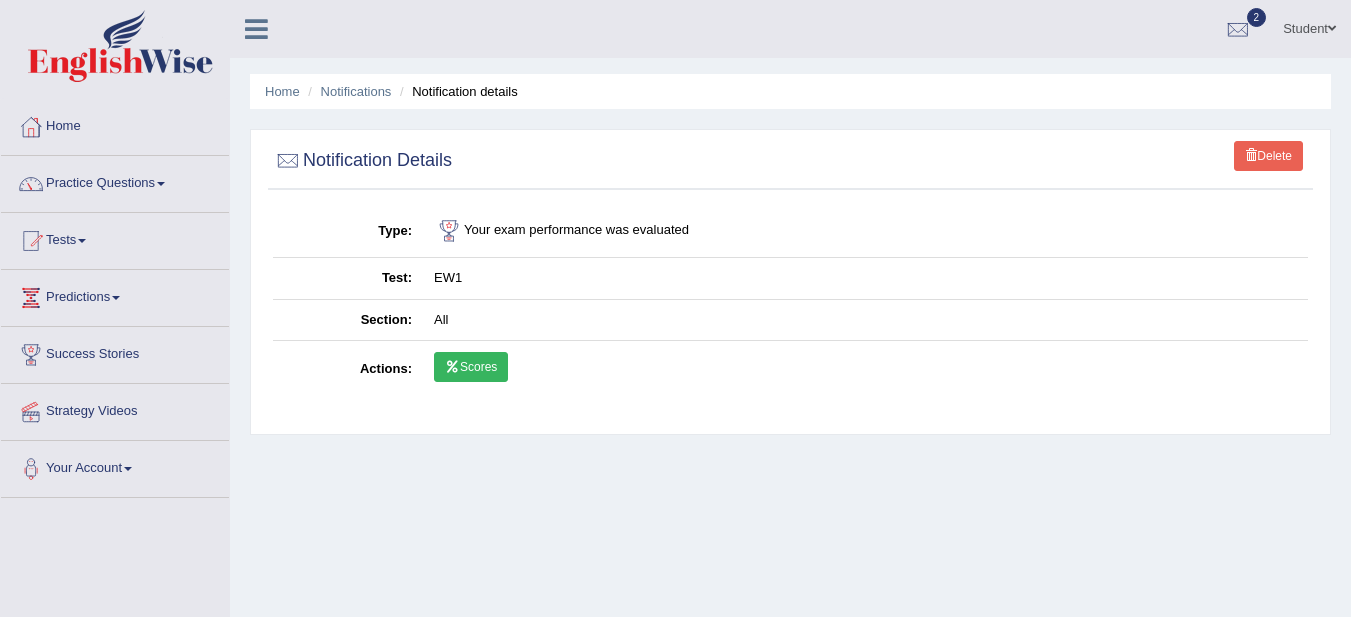 click on "Scores" at bounding box center [471, 367] 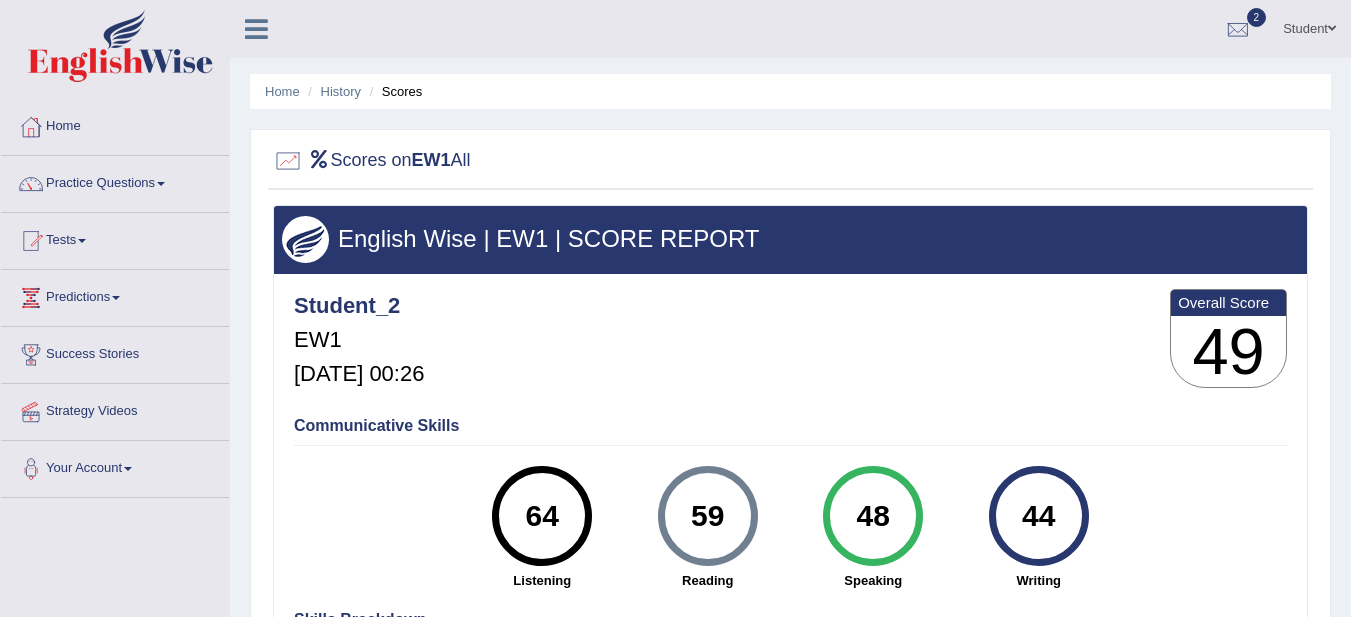 scroll, scrollTop: 300, scrollLeft: 0, axis: vertical 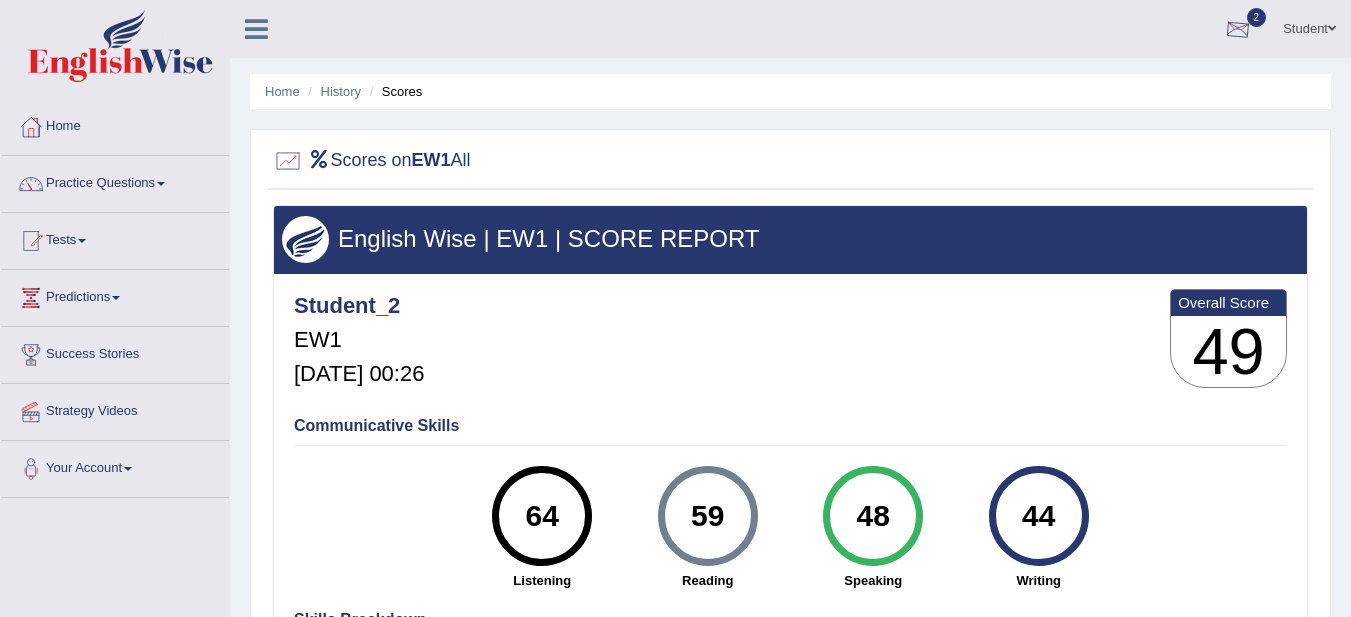 click at bounding box center [1238, 30] 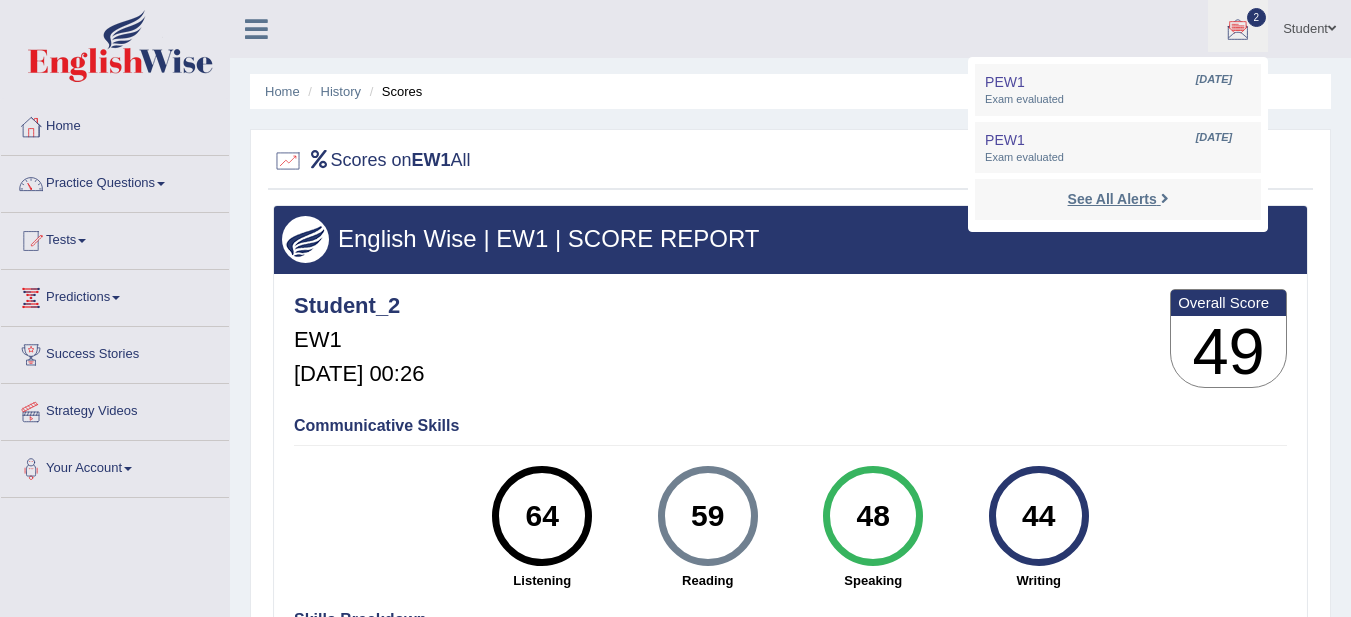 click on "See All Alerts" at bounding box center (1112, 199) 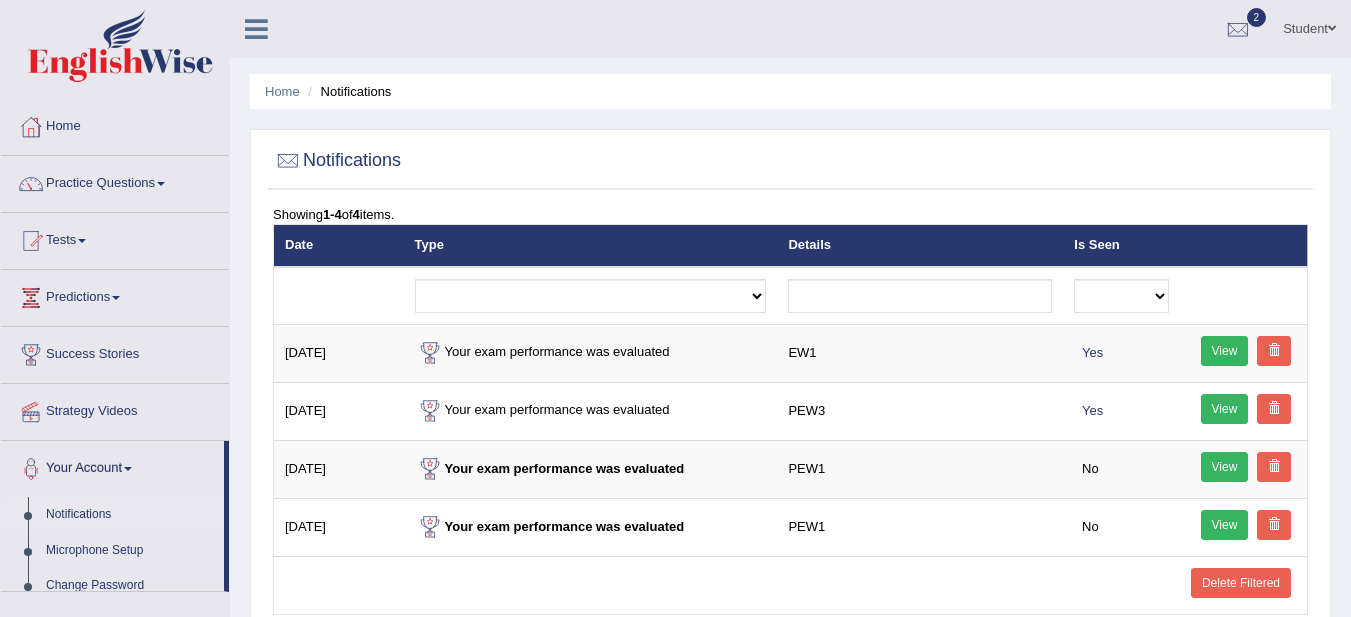 scroll, scrollTop: 0, scrollLeft: 0, axis: both 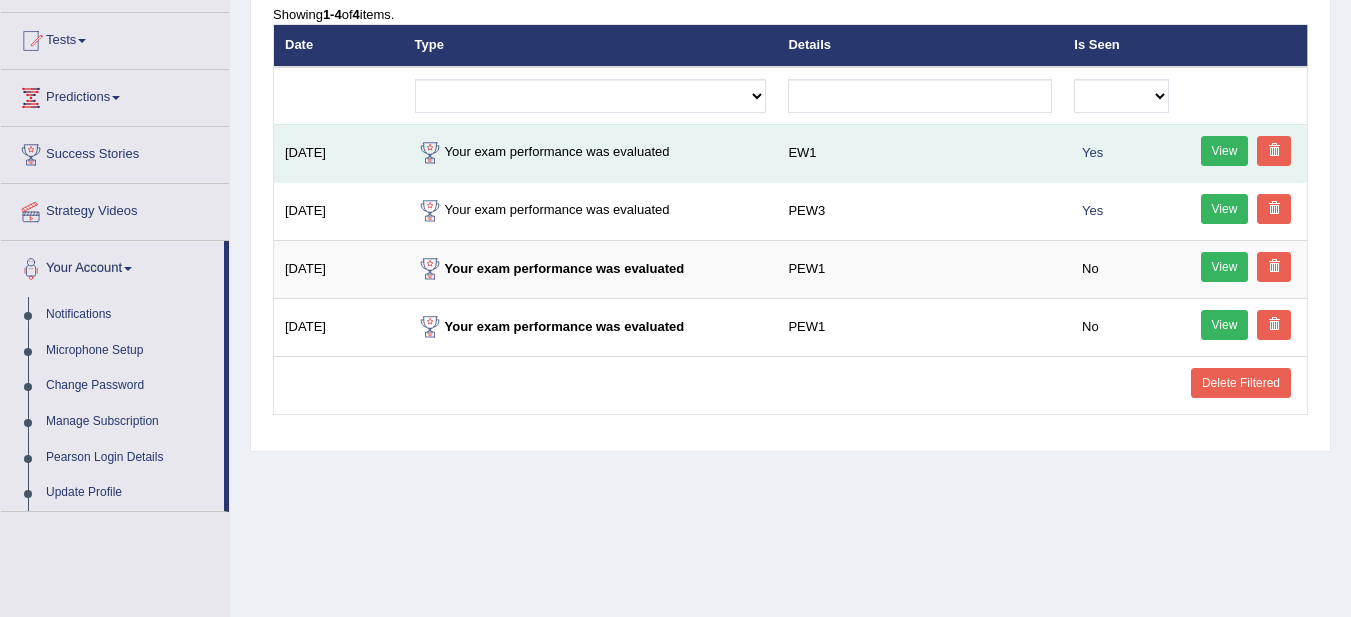 click on "View" at bounding box center [1225, 151] 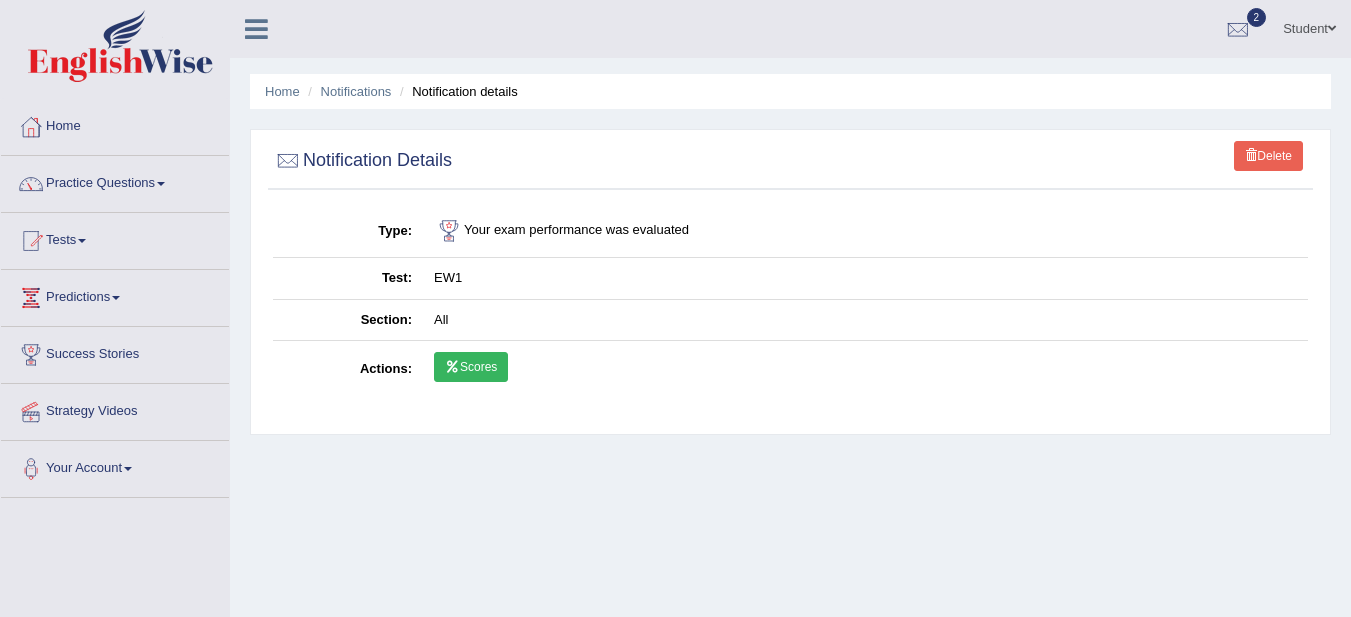 scroll, scrollTop: 0, scrollLeft: 0, axis: both 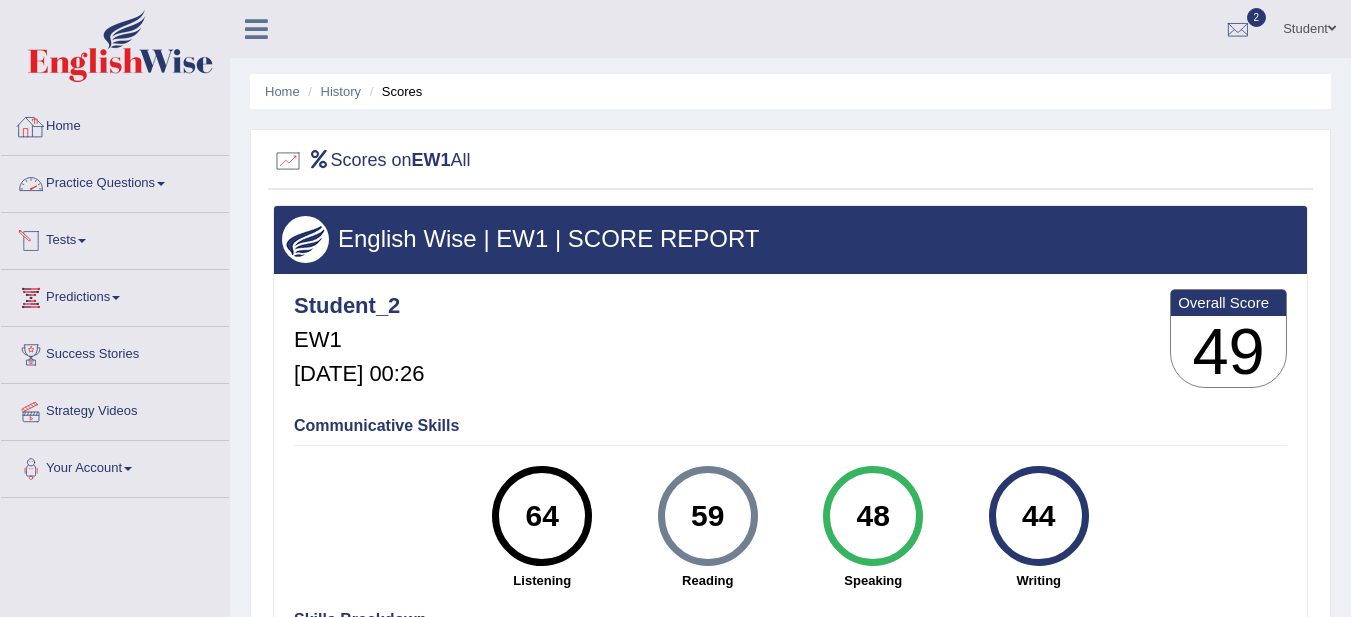 click on "Home" at bounding box center [115, 124] 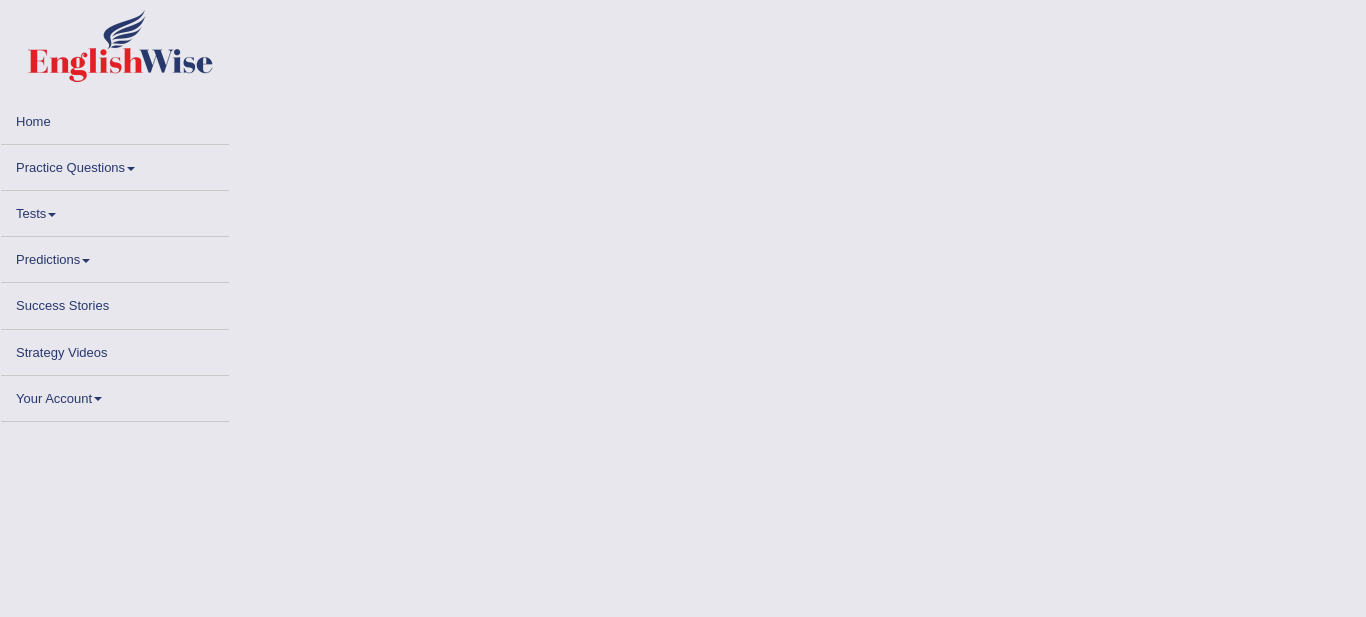 scroll, scrollTop: 0, scrollLeft: 0, axis: both 